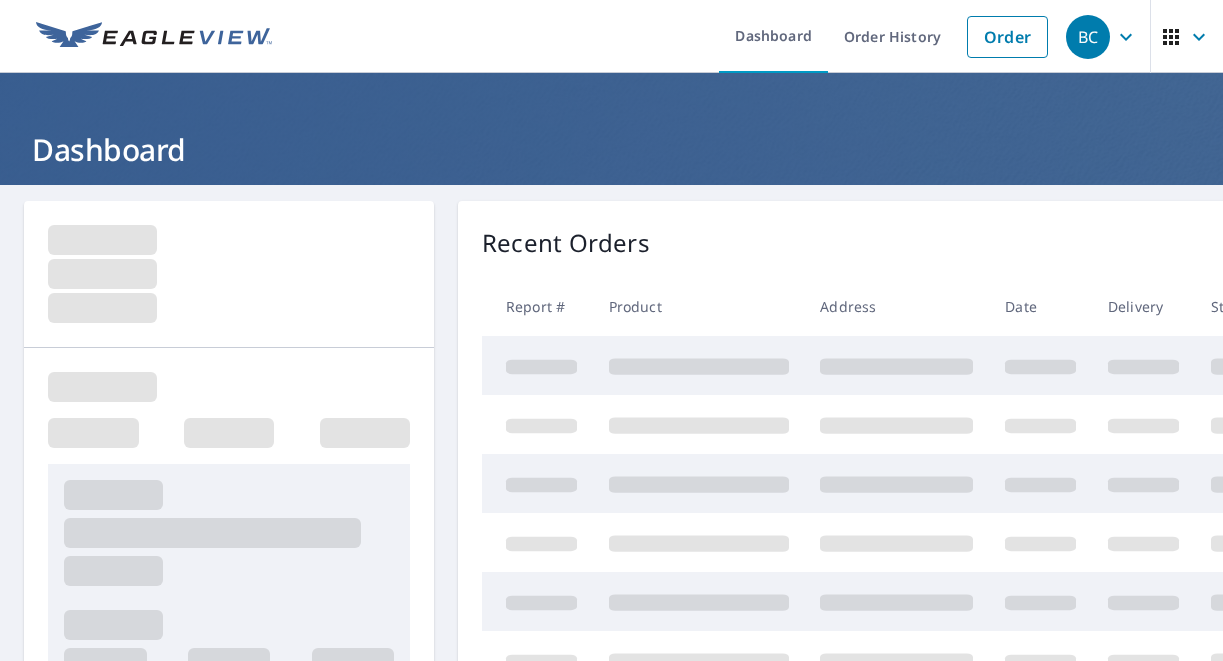 scroll, scrollTop: 0, scrollLeft: 0, axis: both 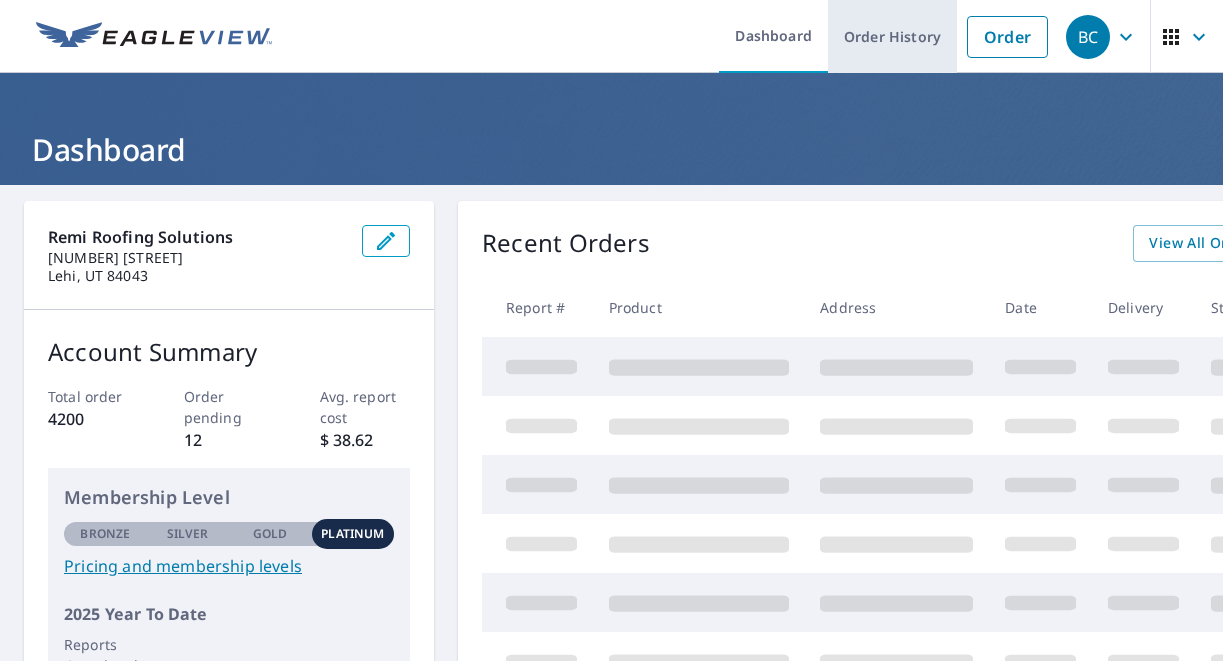 click on "Order History" at bounding box center (892, 36) 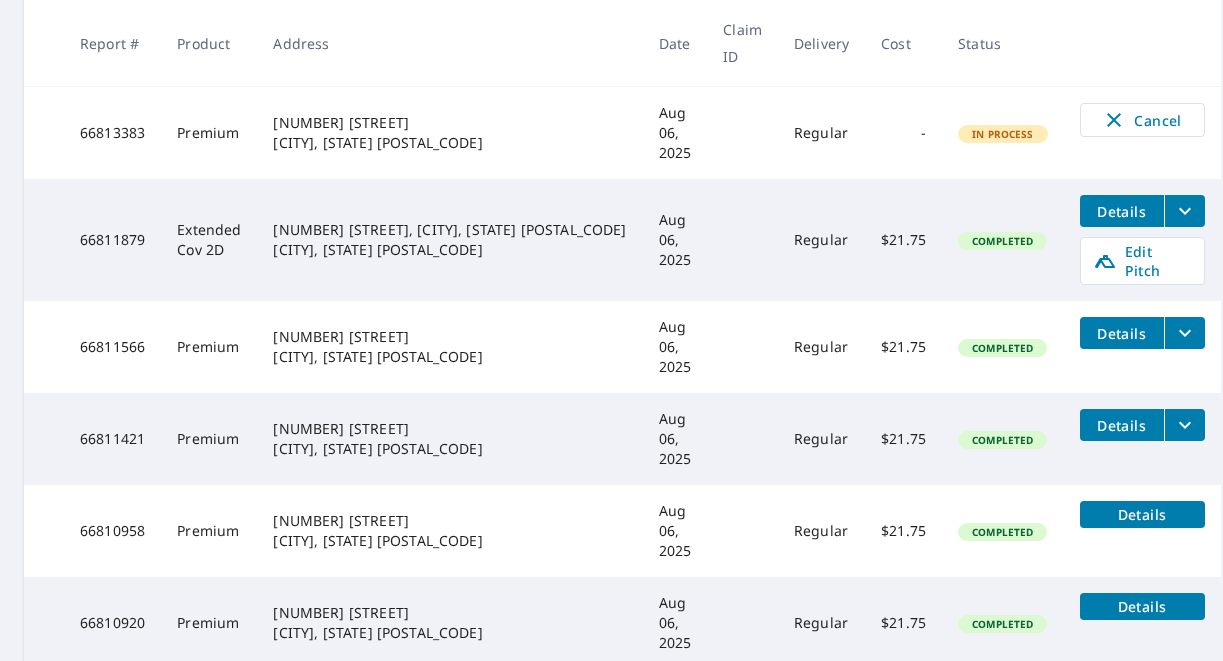 scroll, scrollTop: 477, scrollLeft: 0, axis: vertical 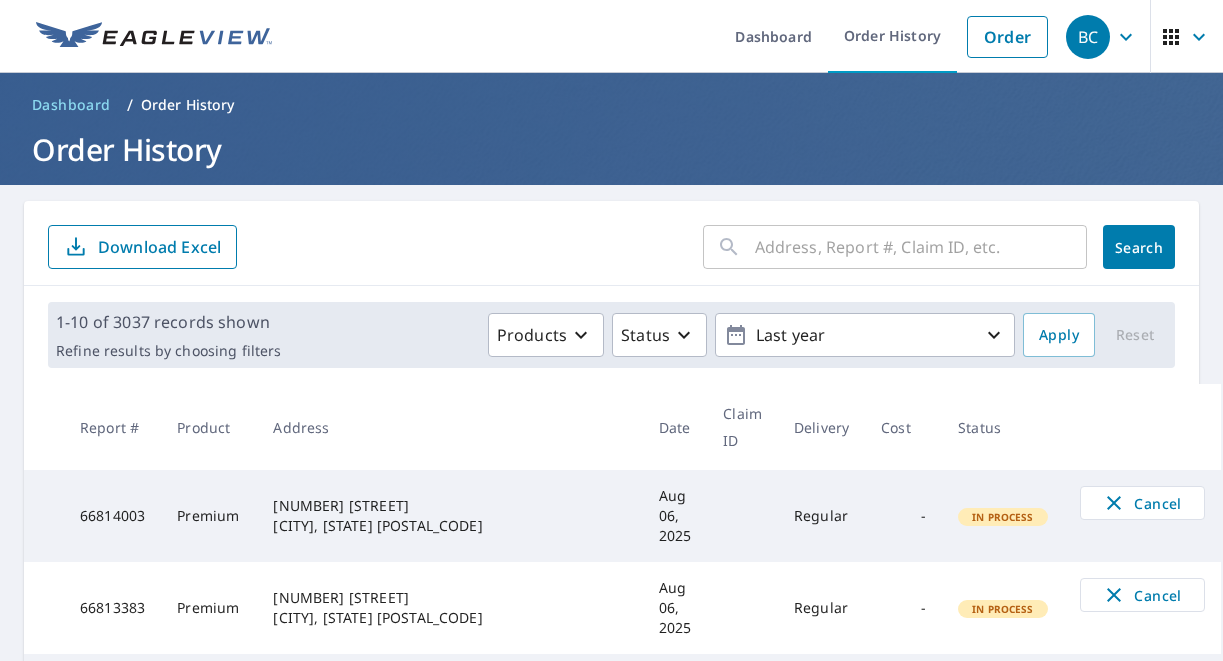 click 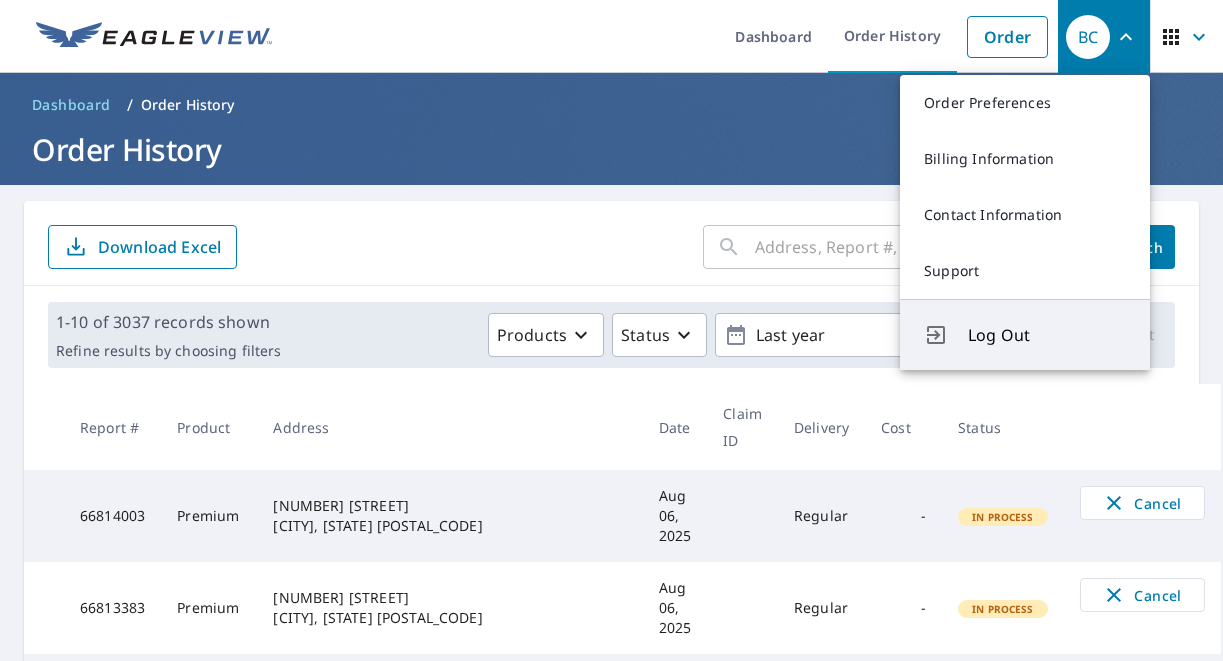 click on "Log Out" at bounding box center (1047, 335) 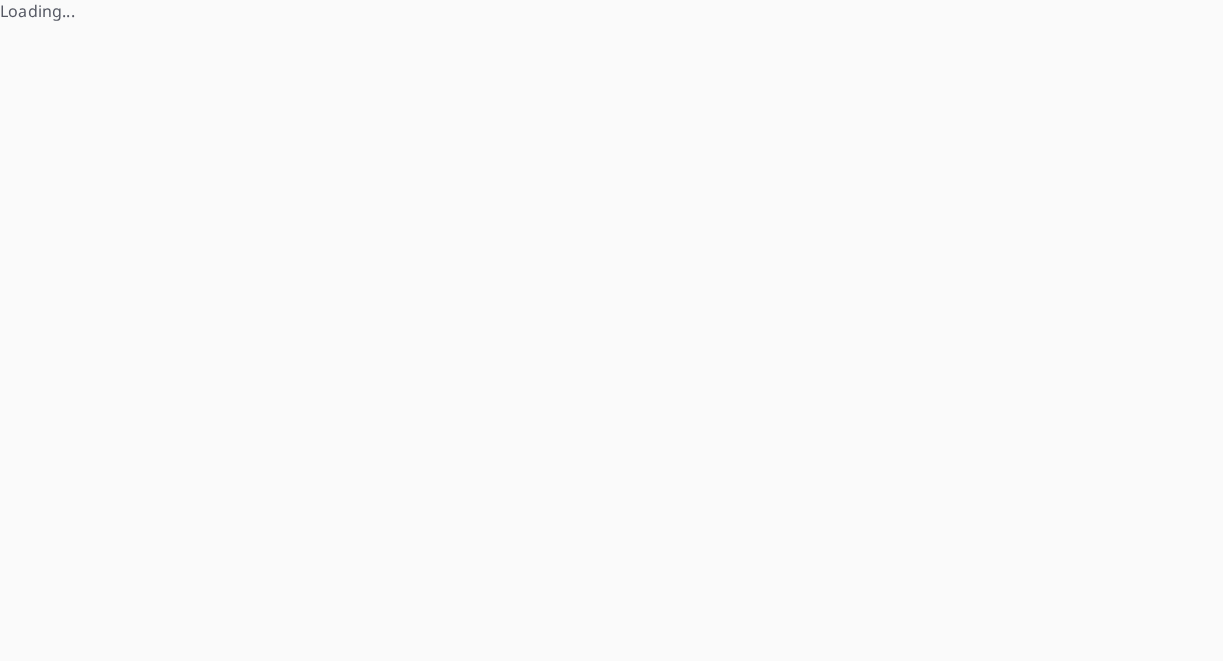 scroll, scrollTop: 0, scrollLeft: 0, axis: both 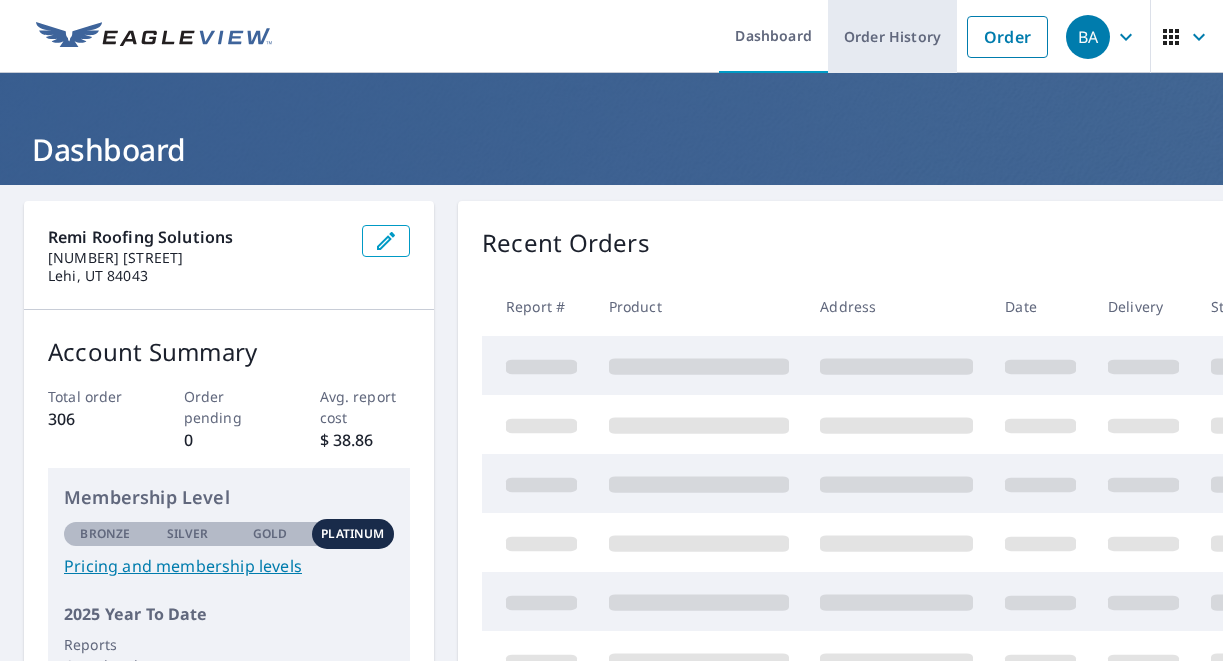click on "Order History" at bounding box center (892, 36) 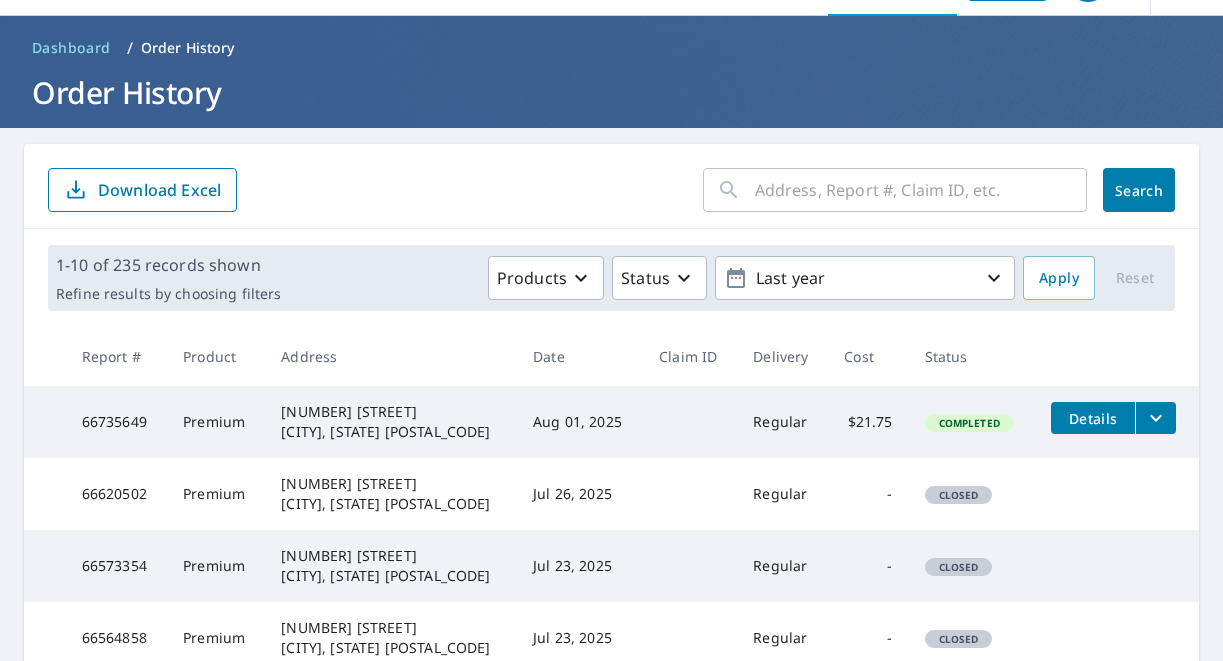 scroll, scrollTop: 52, scrollLeft: 0, axis: vertical 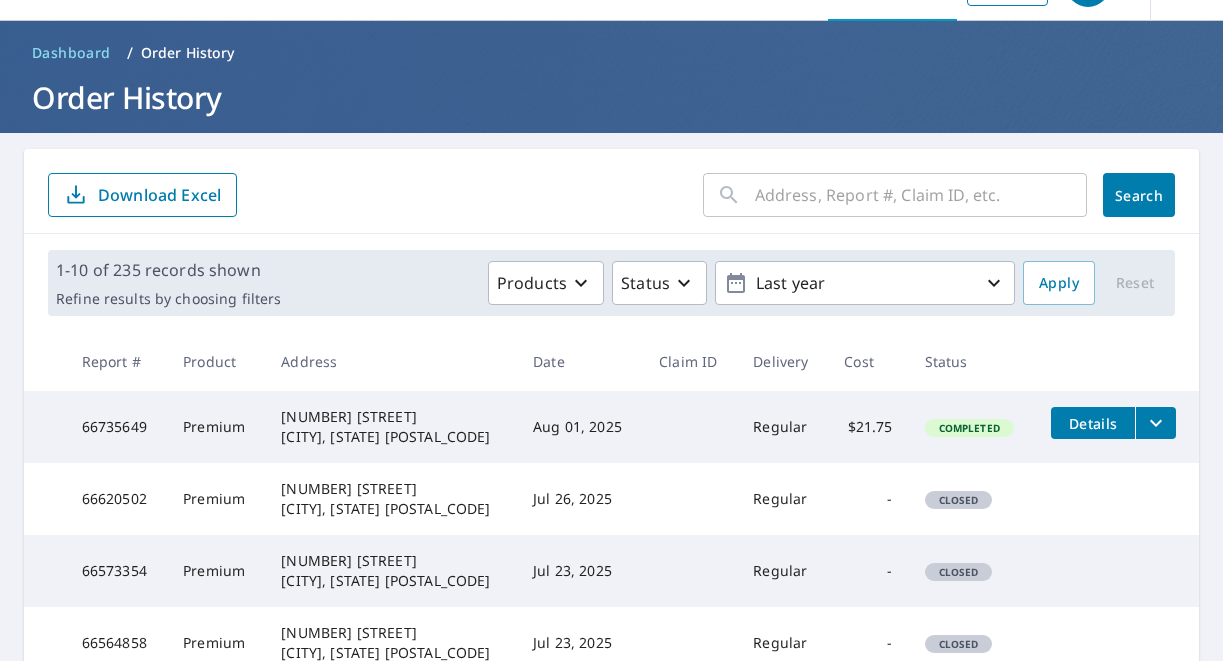 click at bounding box center (921, 195) 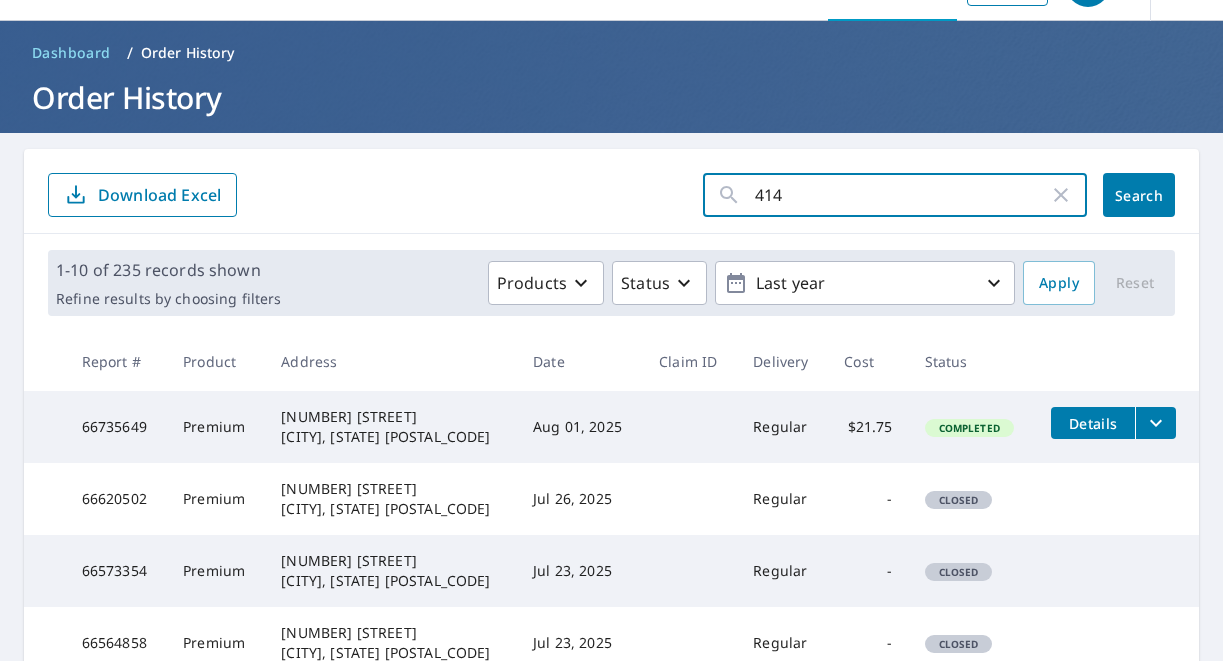 type on "414" 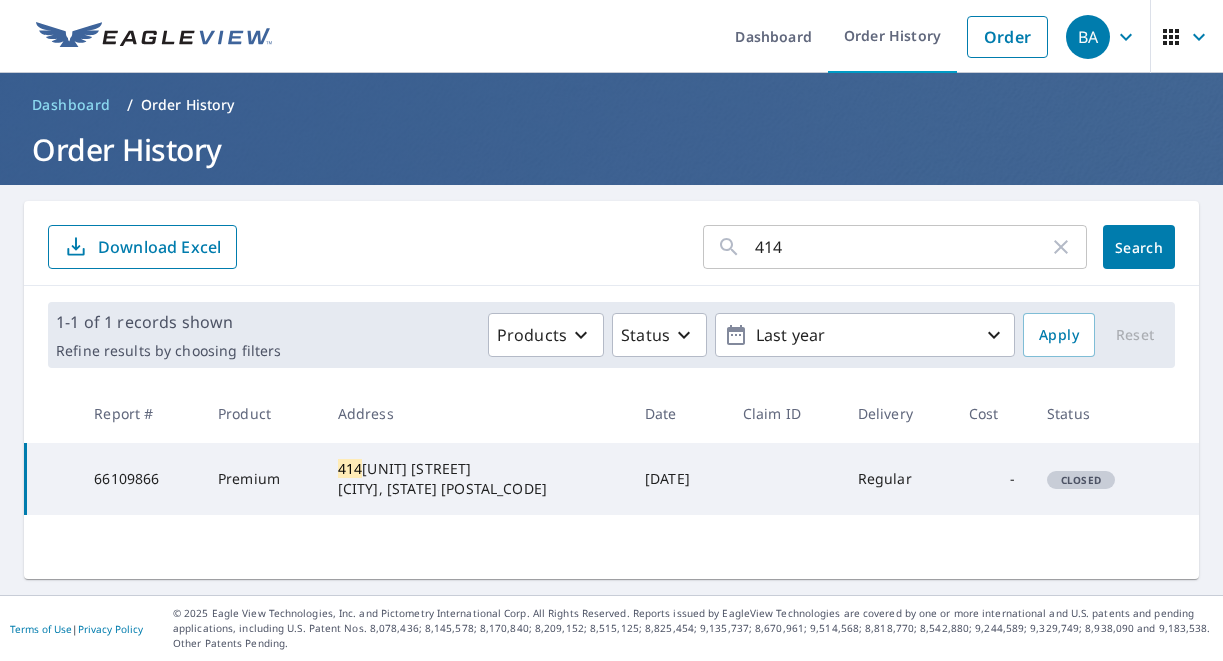 scroll, scrollTop: 0, scrollLeft: 0, axis: both 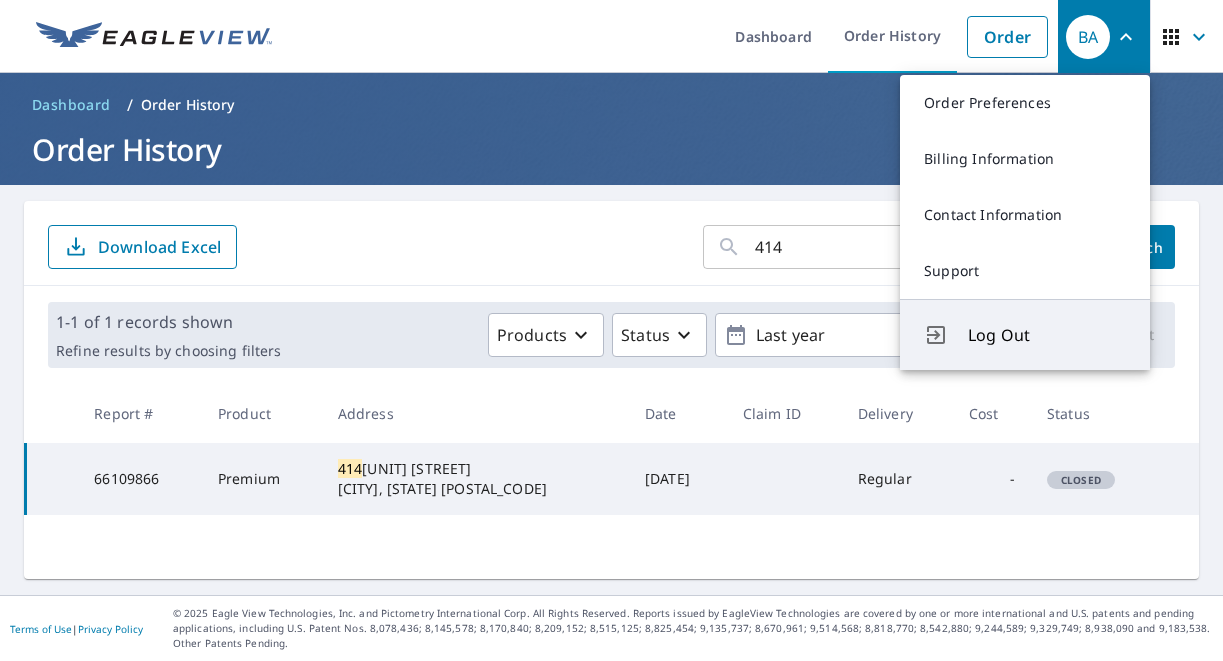 click on "Log Out" at bounding box center (1047, 335) 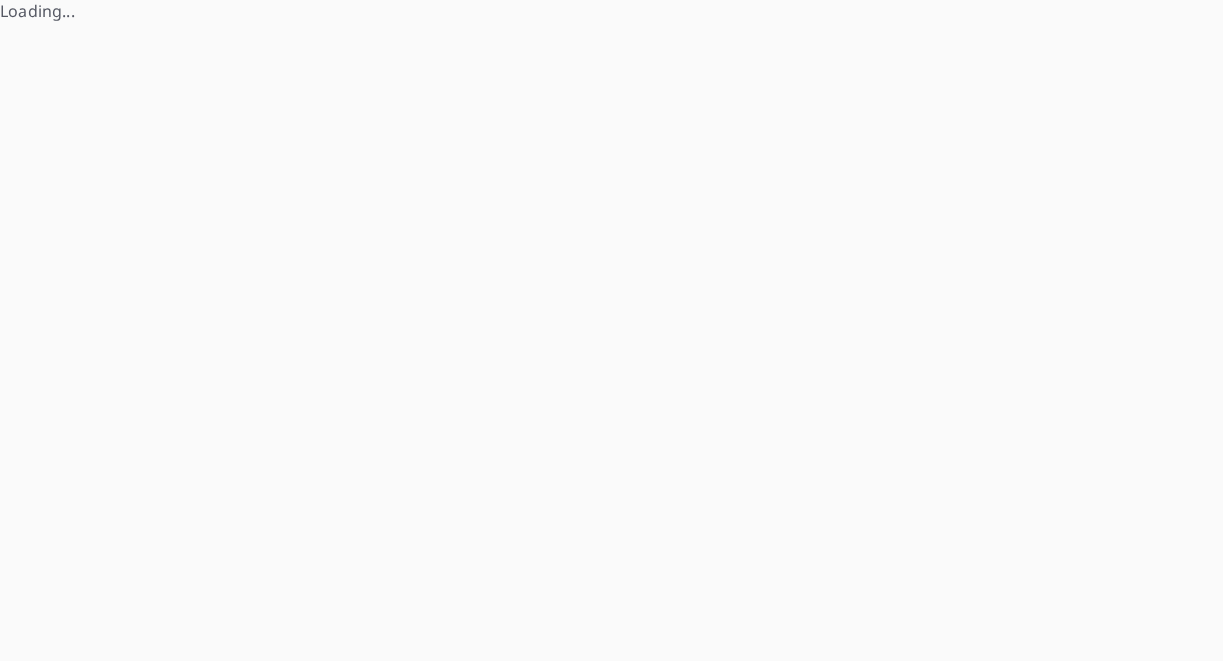 scroll, scrollTop: 0, scrollLeft: 0, axis: both 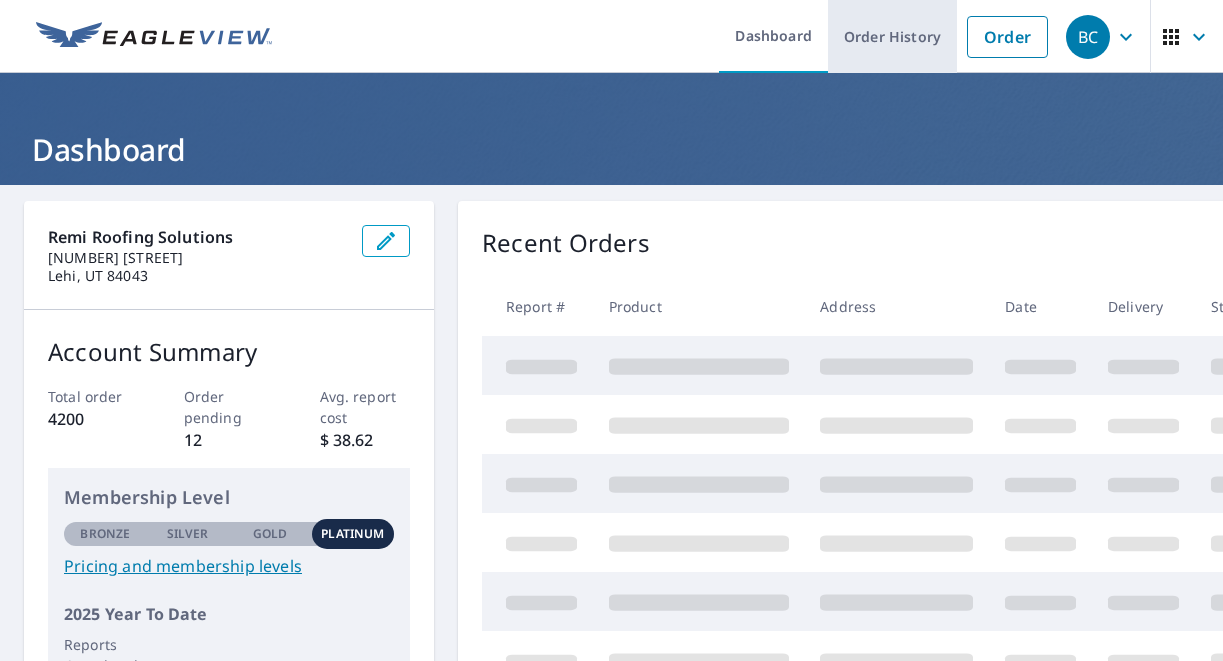 click on "Order History" at bounding box center (892, 36) 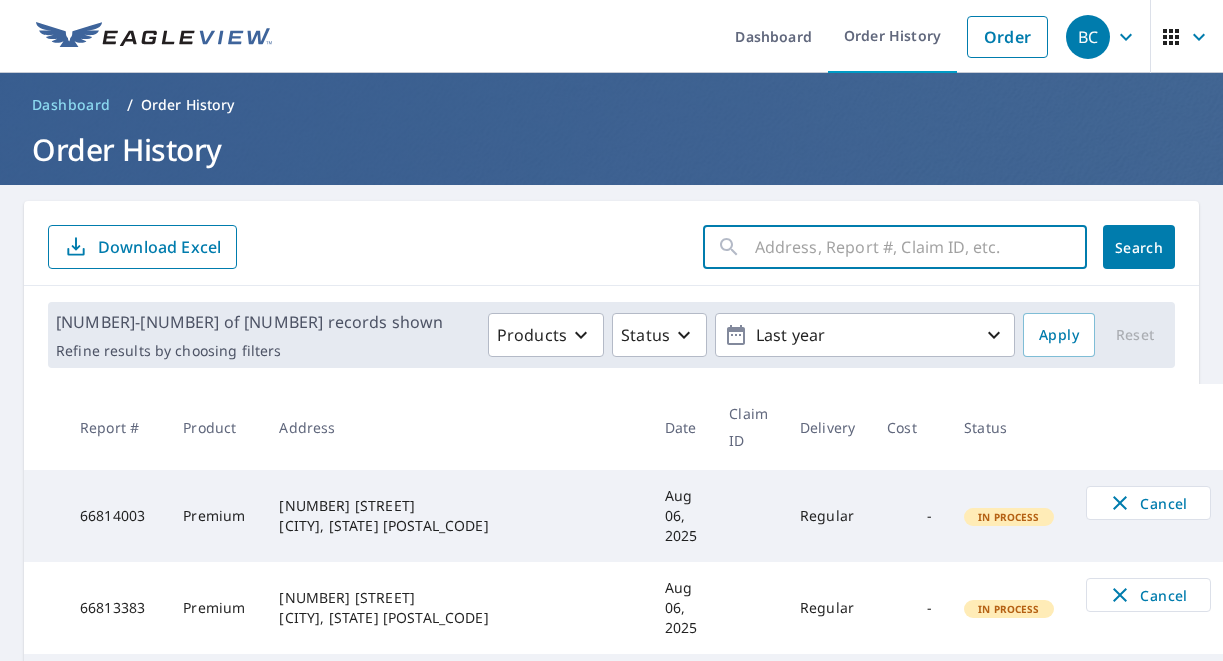 click at bounding box center [921, 247] 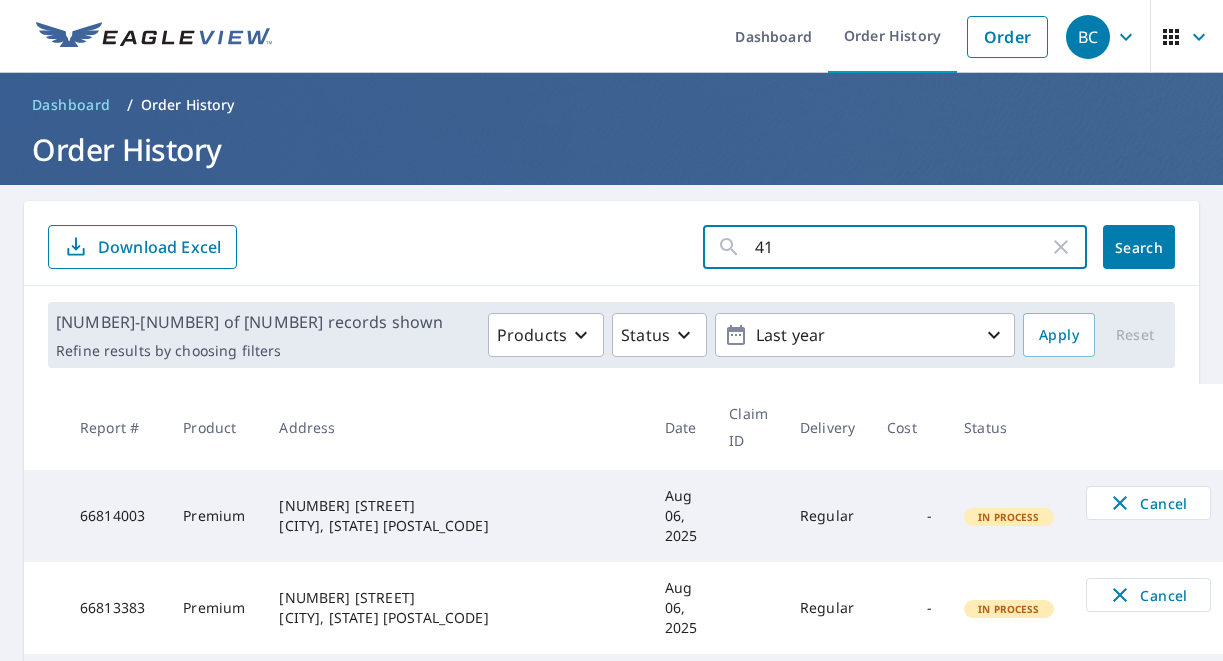 type on "414" 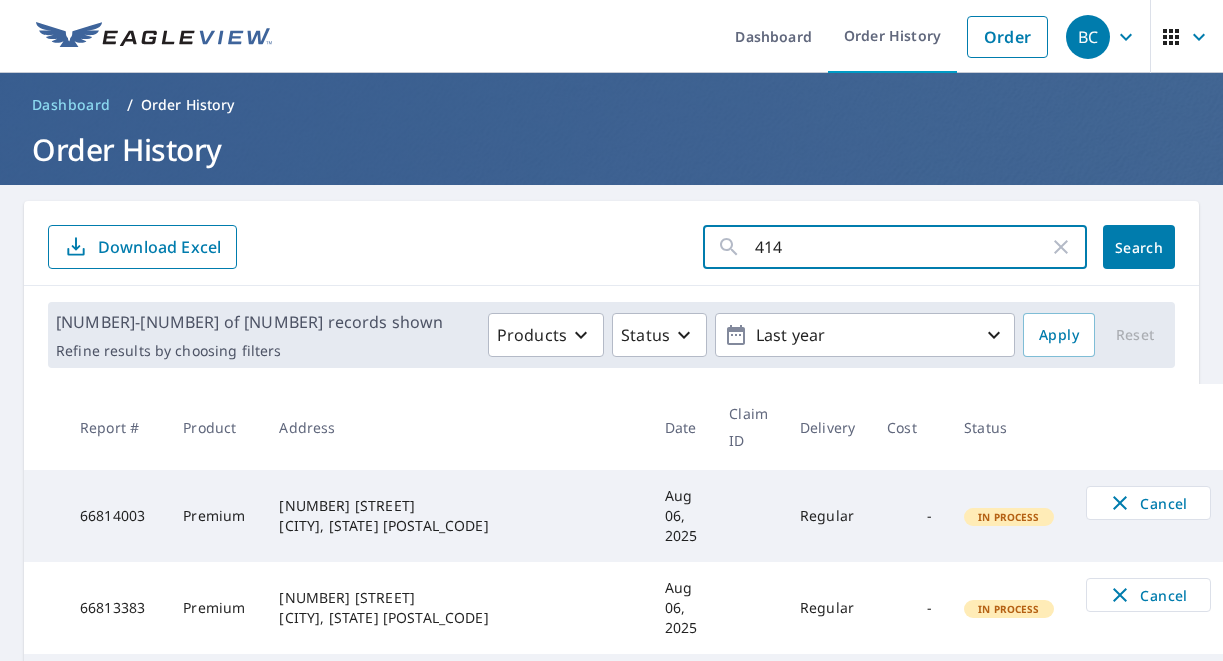 click on "Search" 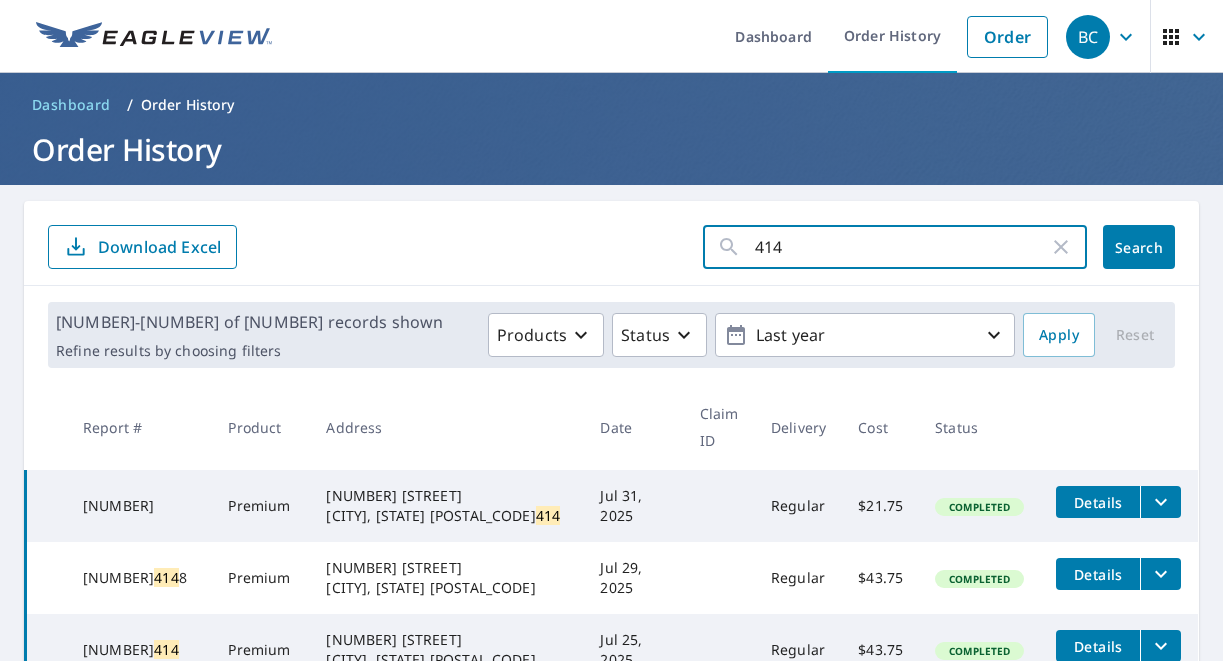 click on "414" at bounding box center [902, 247] 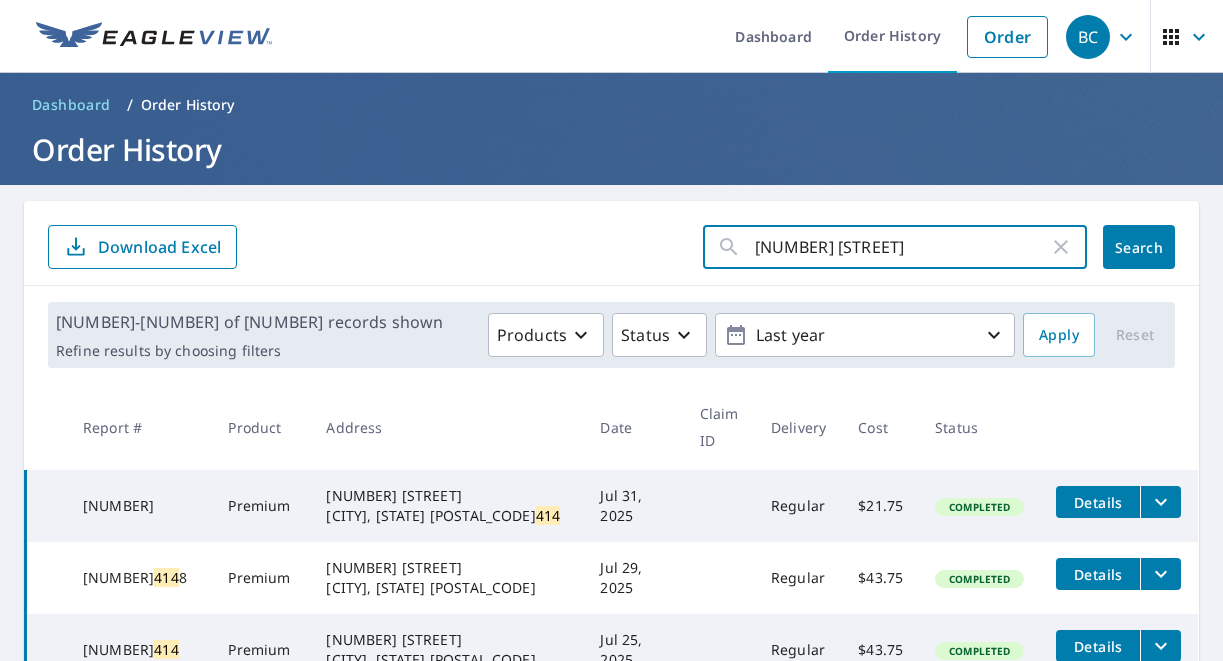 type on "414 walnut" 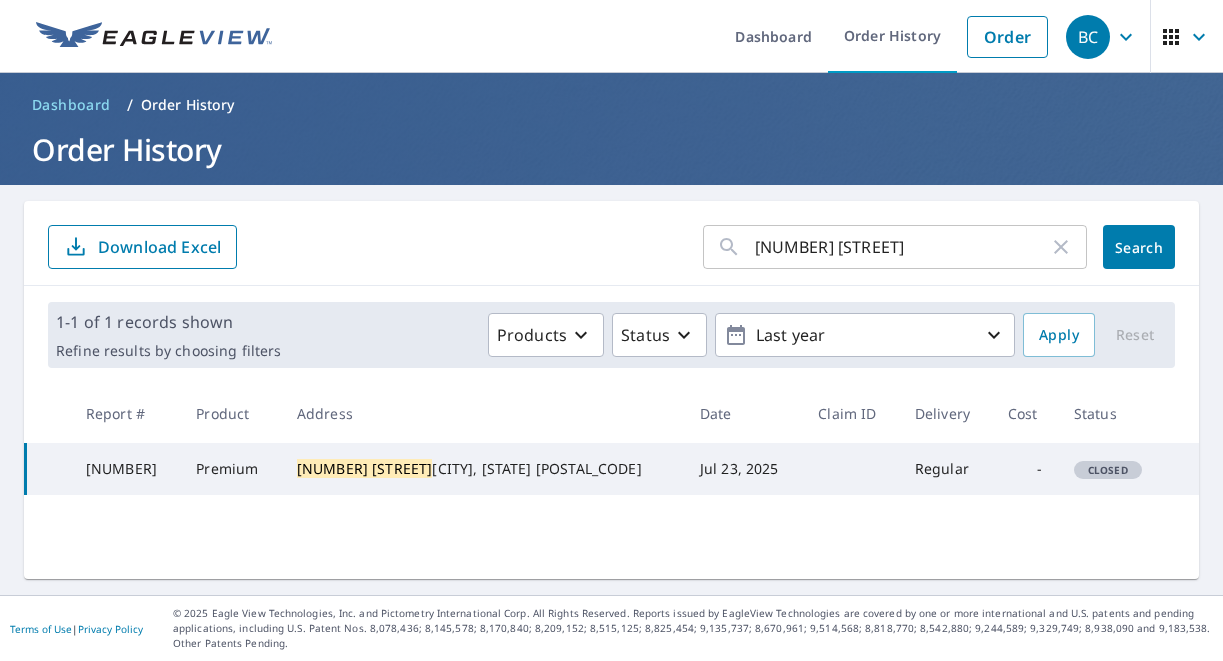 click on "66578875" at bounding box center (125, 469) 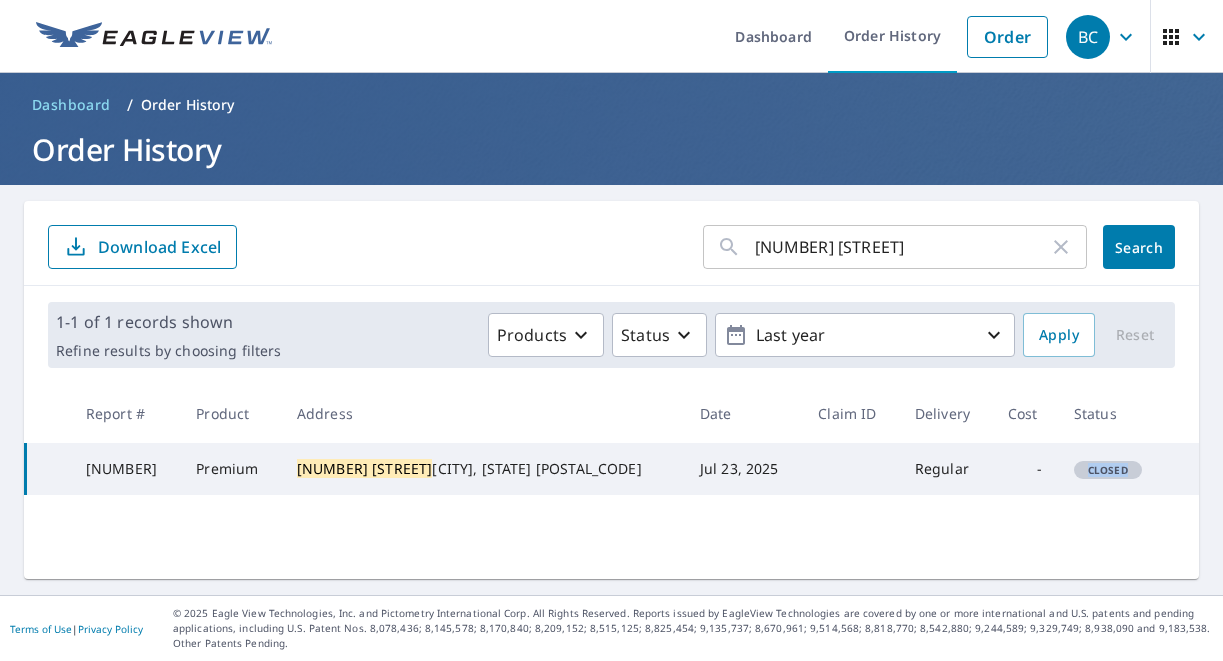 click on "Closed" at bounding box center [1108, 470] 